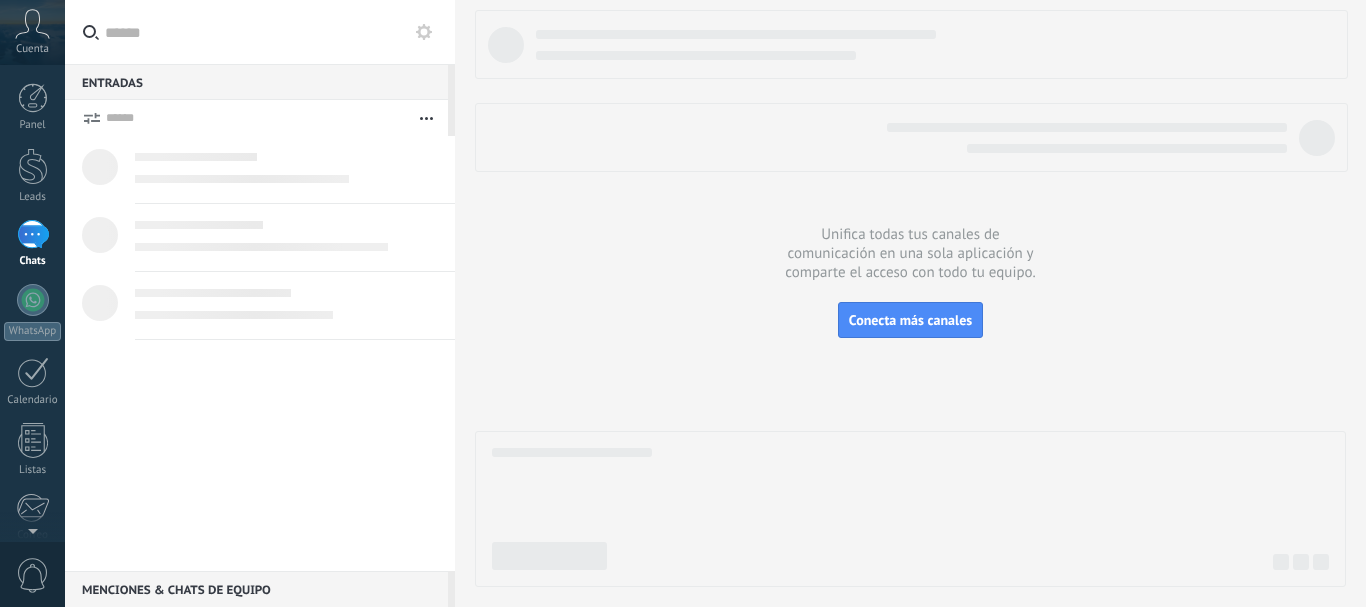 scroll, scrollTop: 0, scrollLeft: 0, axis: both 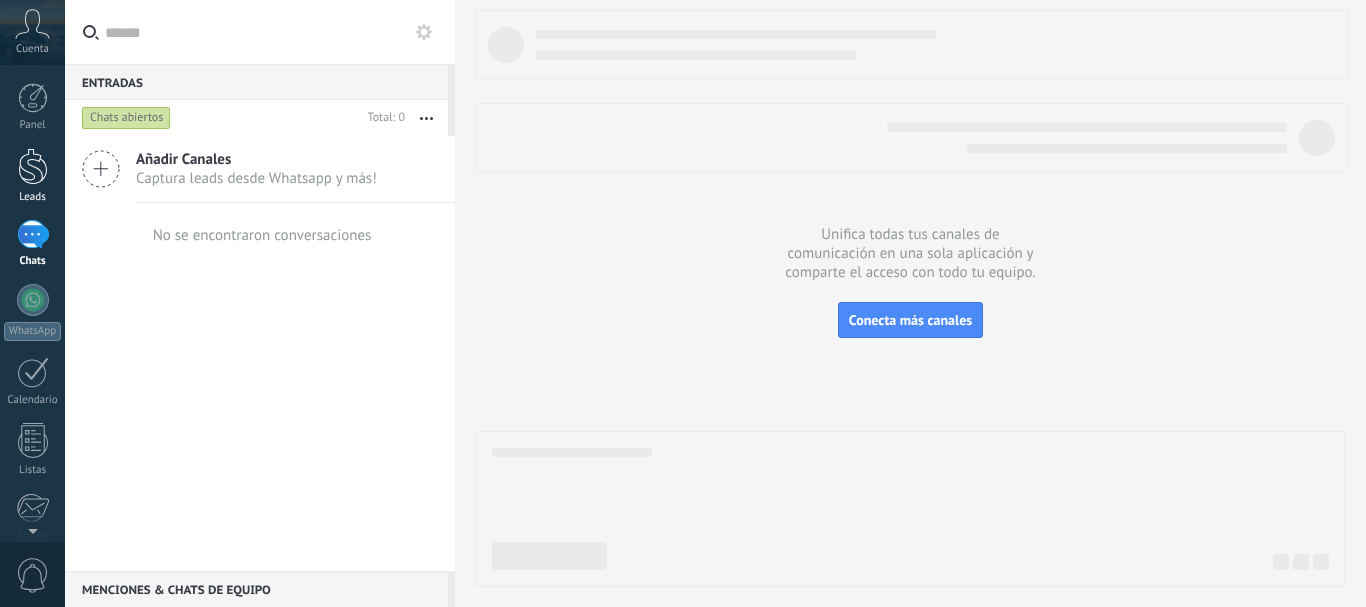 click at bounding box center (33, 166) 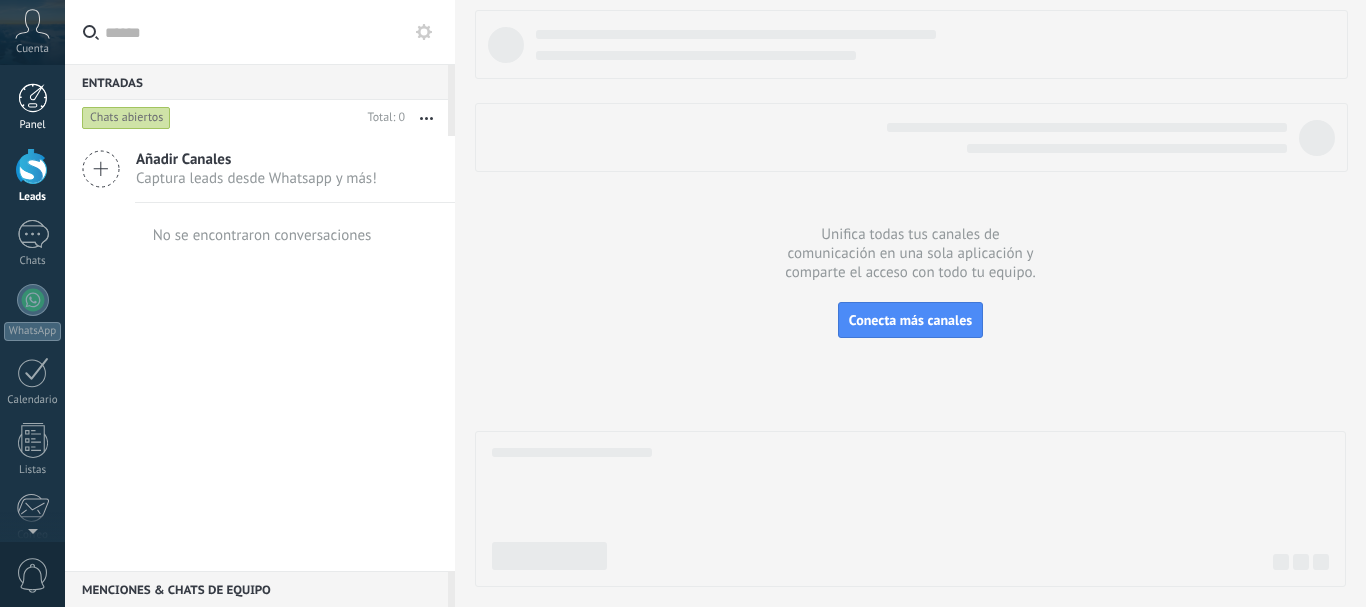 click on "Panel" at bounding box center [32, 107] 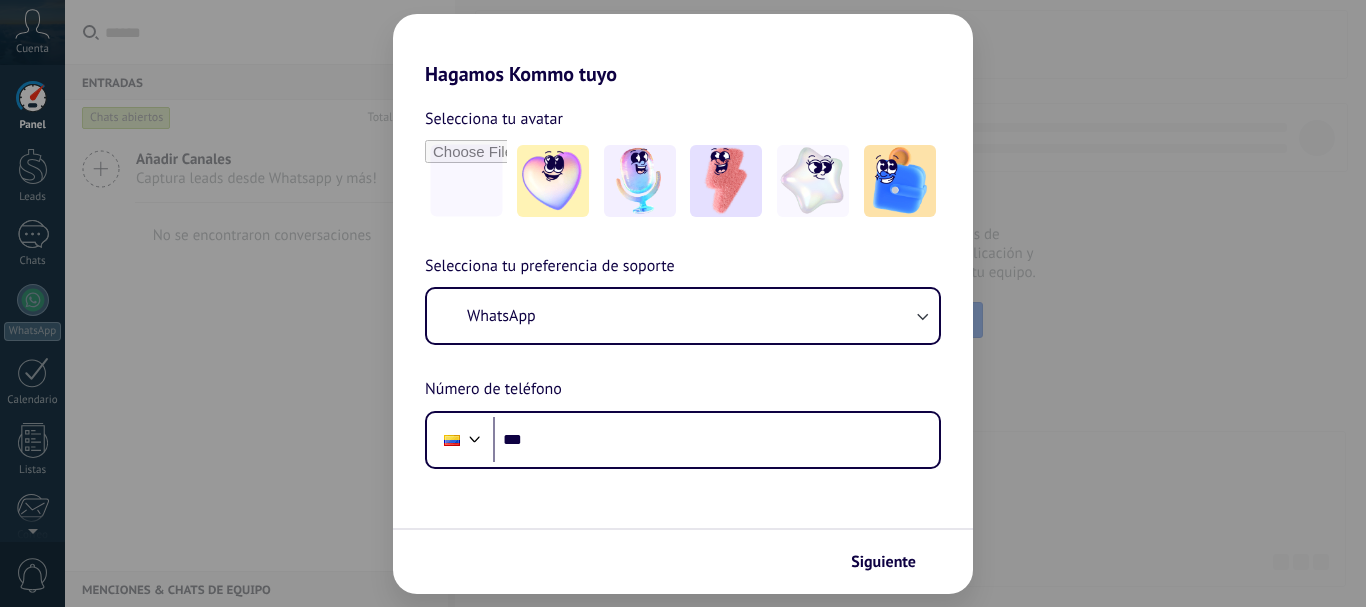 scroll, scrollTop: 0, scrollLeft: 0, axis: both 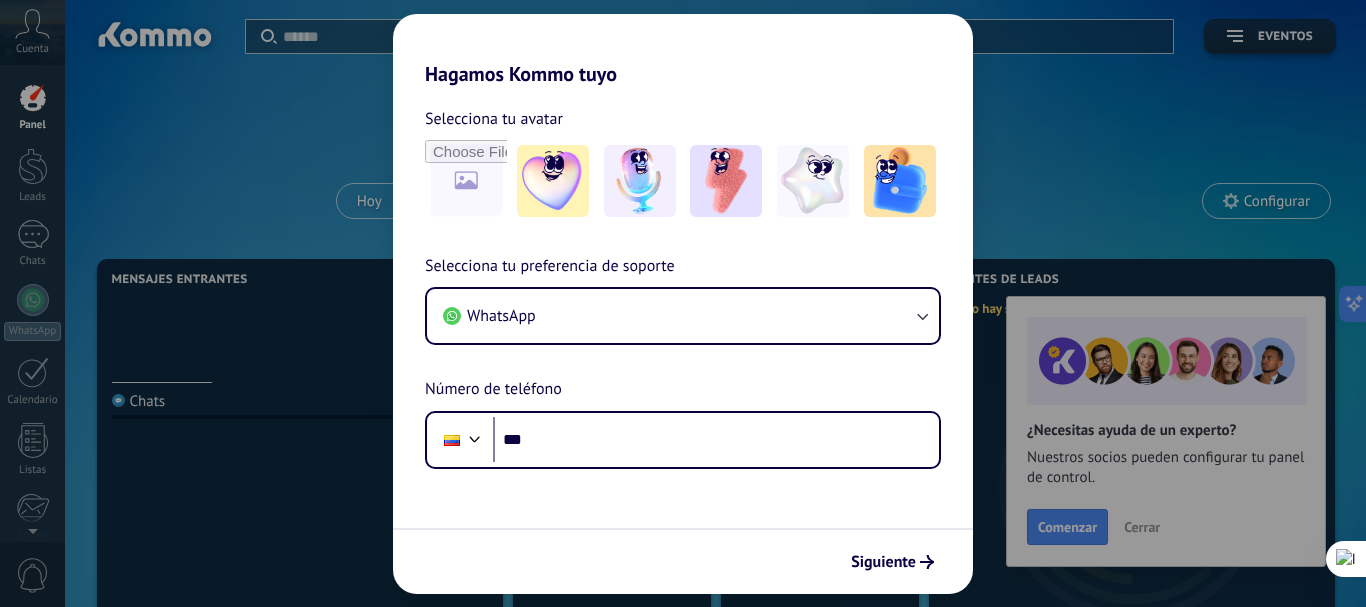 click on "Hagamos Kommo tuyo Selecciona tu avatar Selecciona tu preferencia de soporte WhatsApp Número de teléfono Phone *** Siguiente" at bounding box center [683, 303] 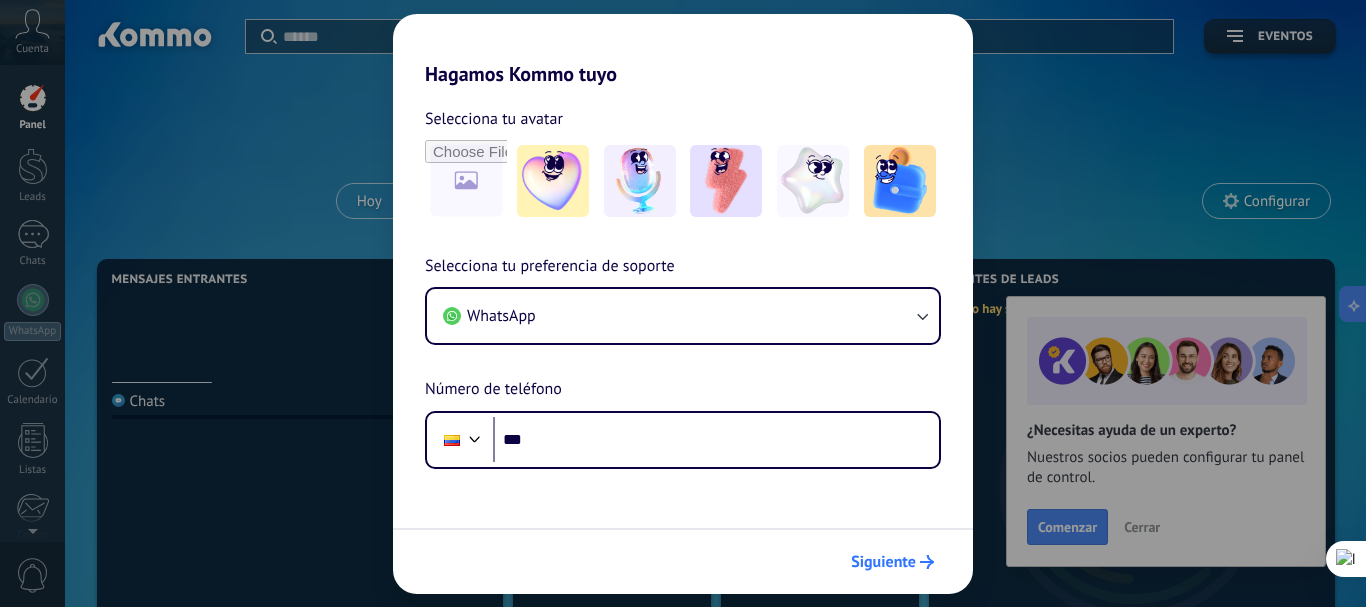 click on "Siguiente" at bounding box center [883, 562] 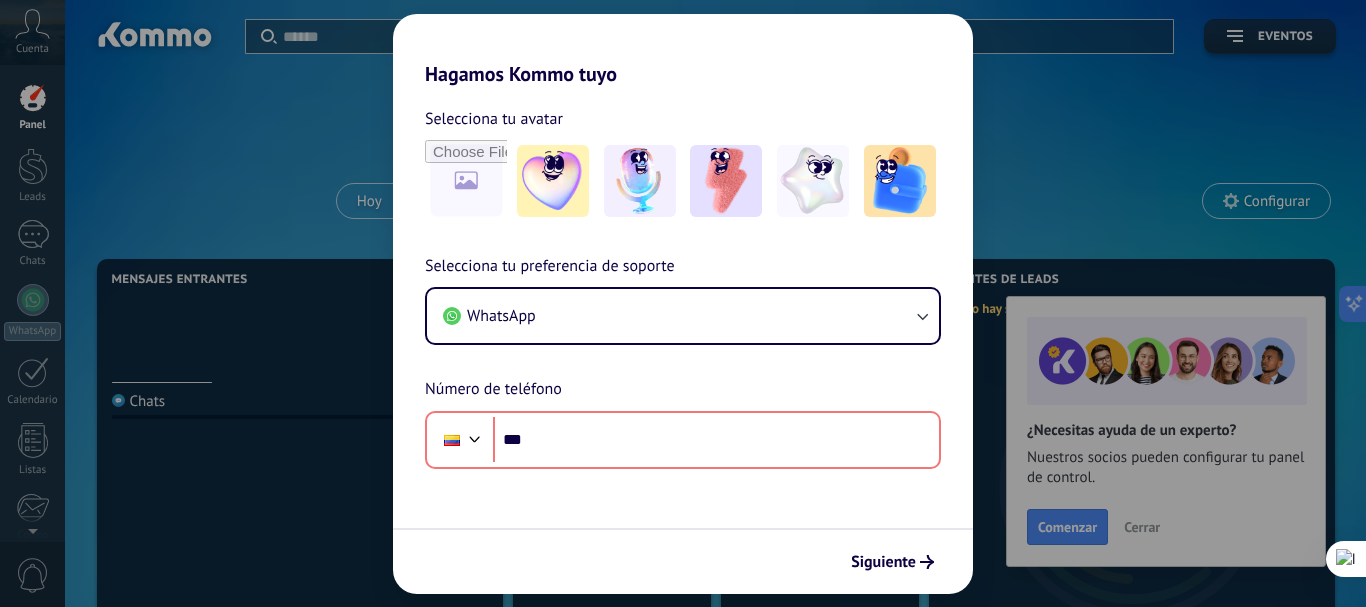 click on "Hagamos Kommo tuyo Selecciona tu avatar Selecciona tu preferencia de soporte WhatsApp Número de teléfono Phone *** Siguiente" at bounding box center [683, 303] 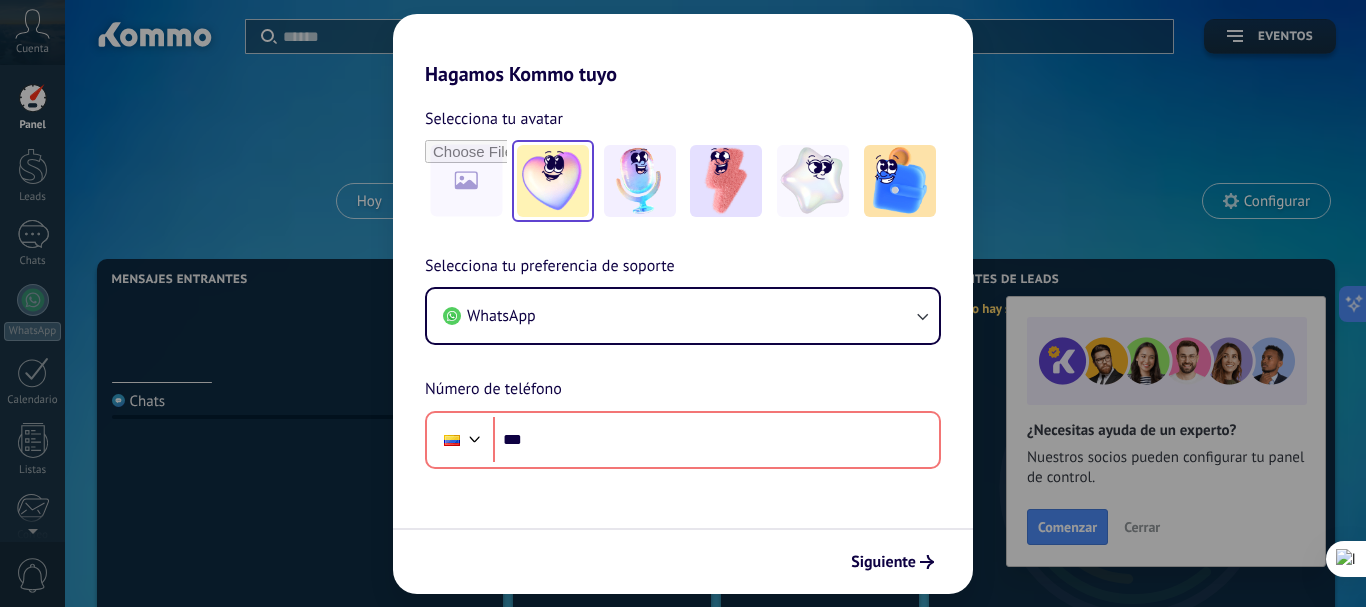 click at bounding box center (553, 181) 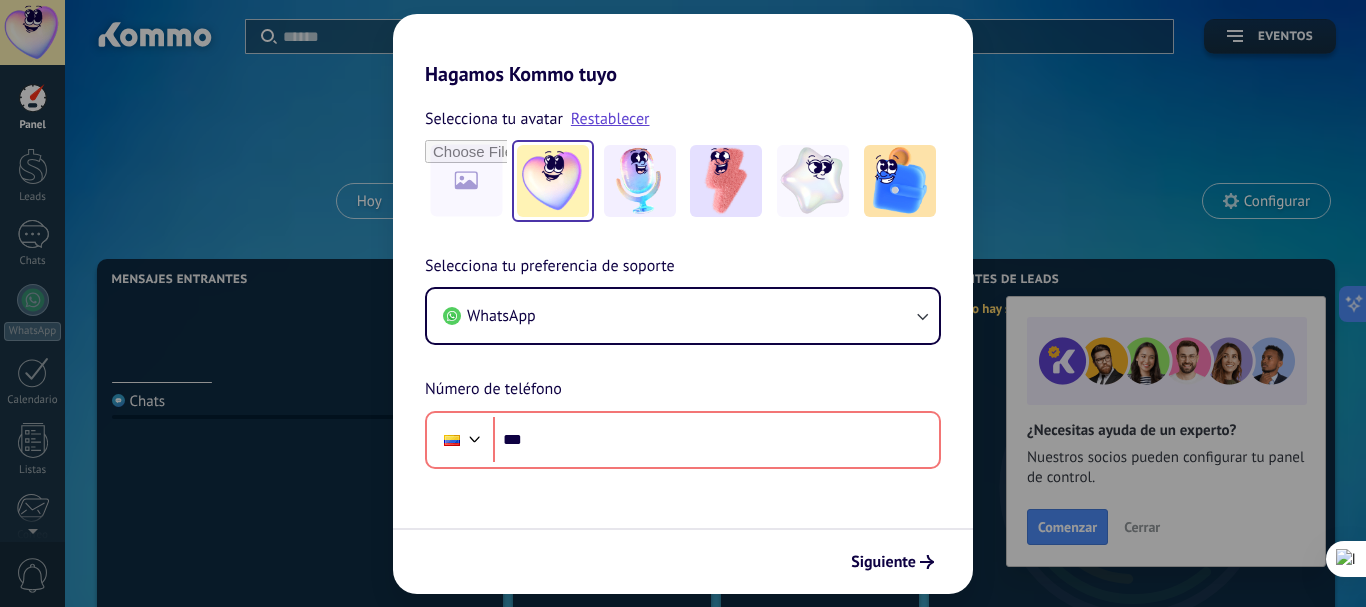 click on "Hagamos Kommo tuyo Selecciona tu avatar Restablecer Selecciona tu preferencia de soporte WhatsApp Número de teléfono Phone *** Siguiente" at bounding box center [683, 303] 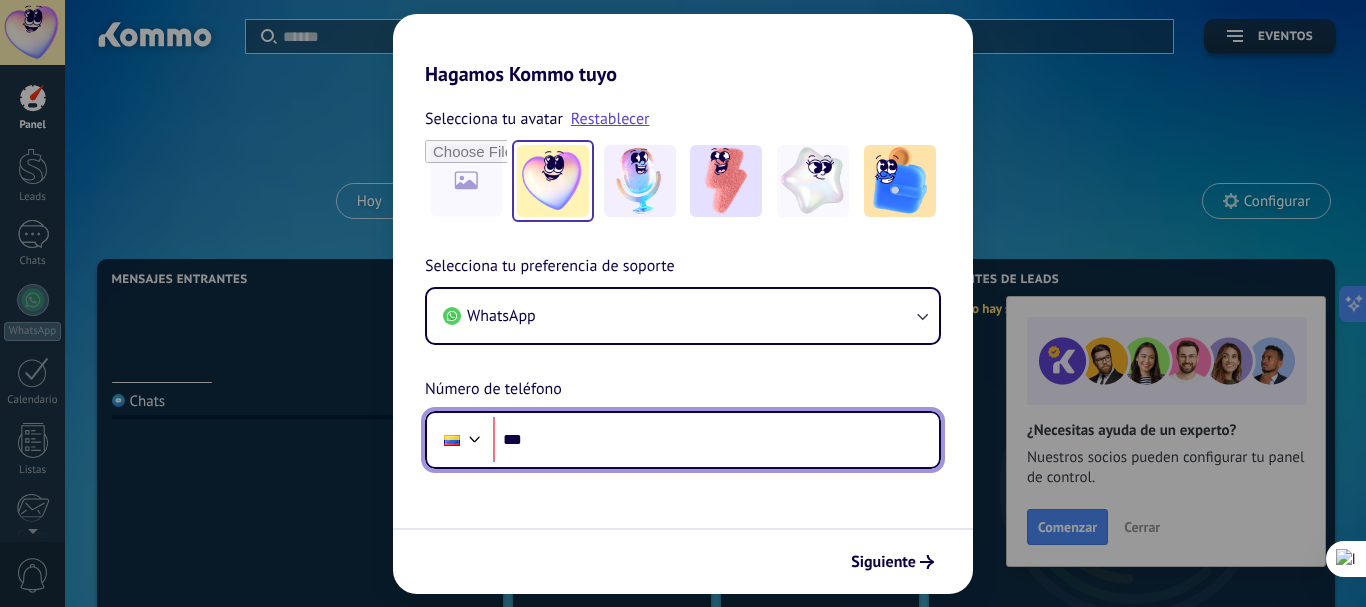 click on "***" at bounding box center (716, 440) 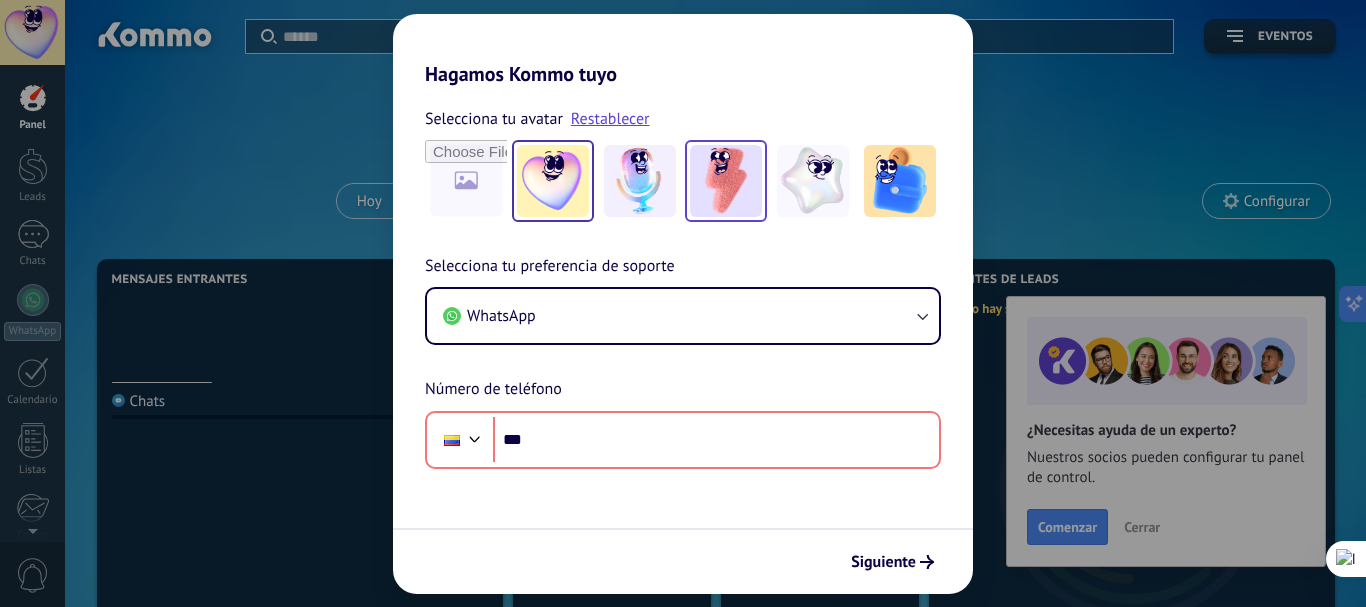 click at bounding box center [726, 181] 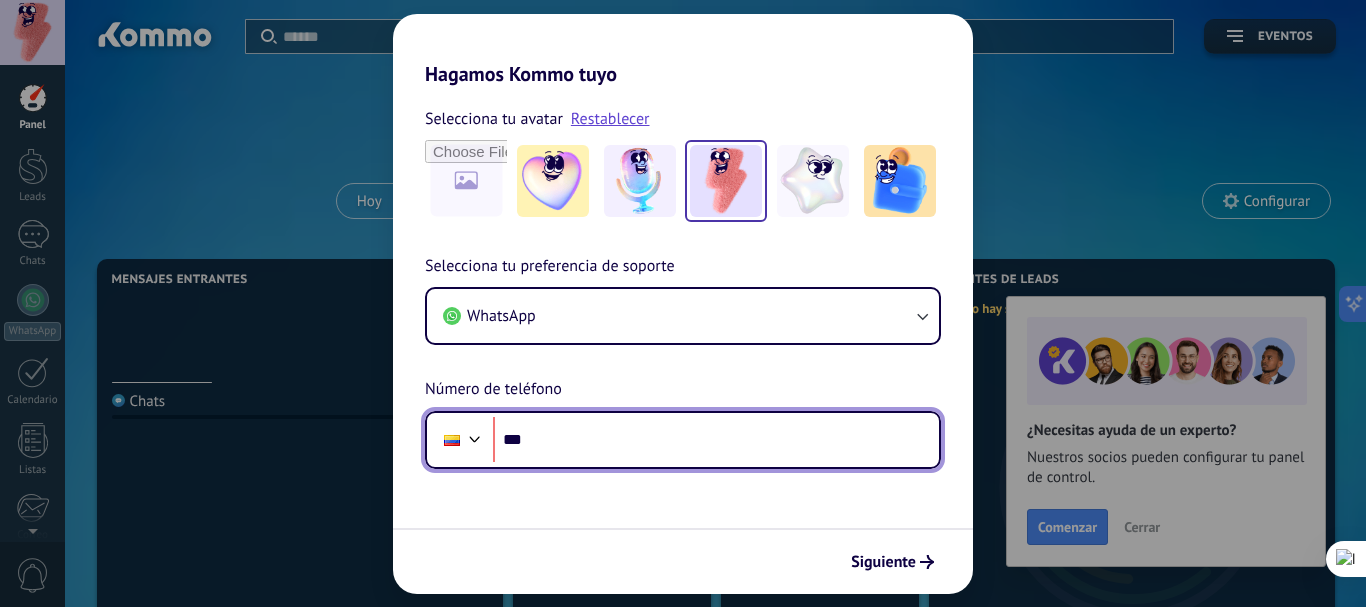 click on "***" at bounding box center (716, 440) 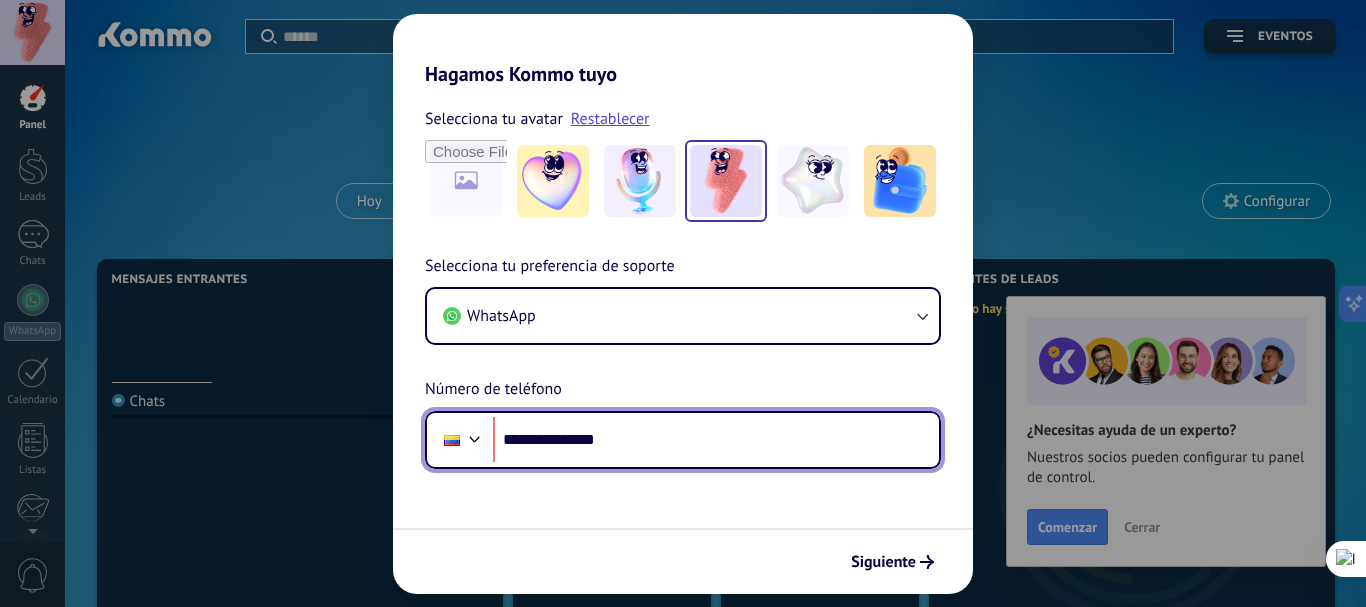 type on "**********" 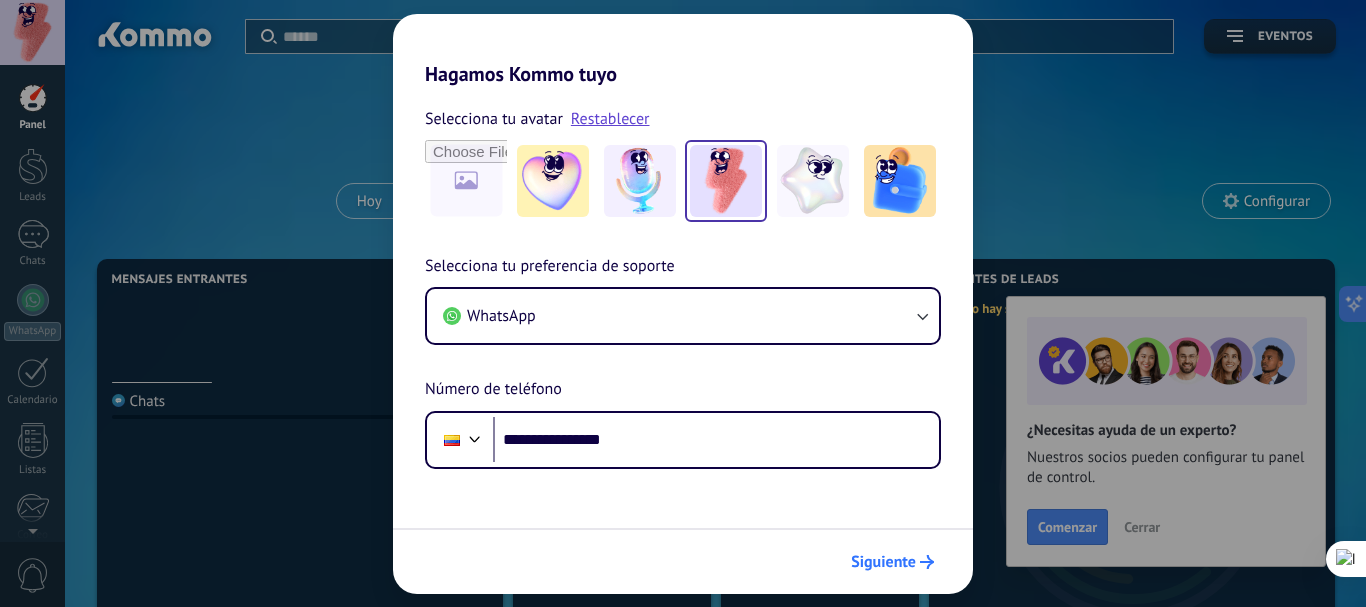 click on "Siguiente" at bounding box center (883, 562) 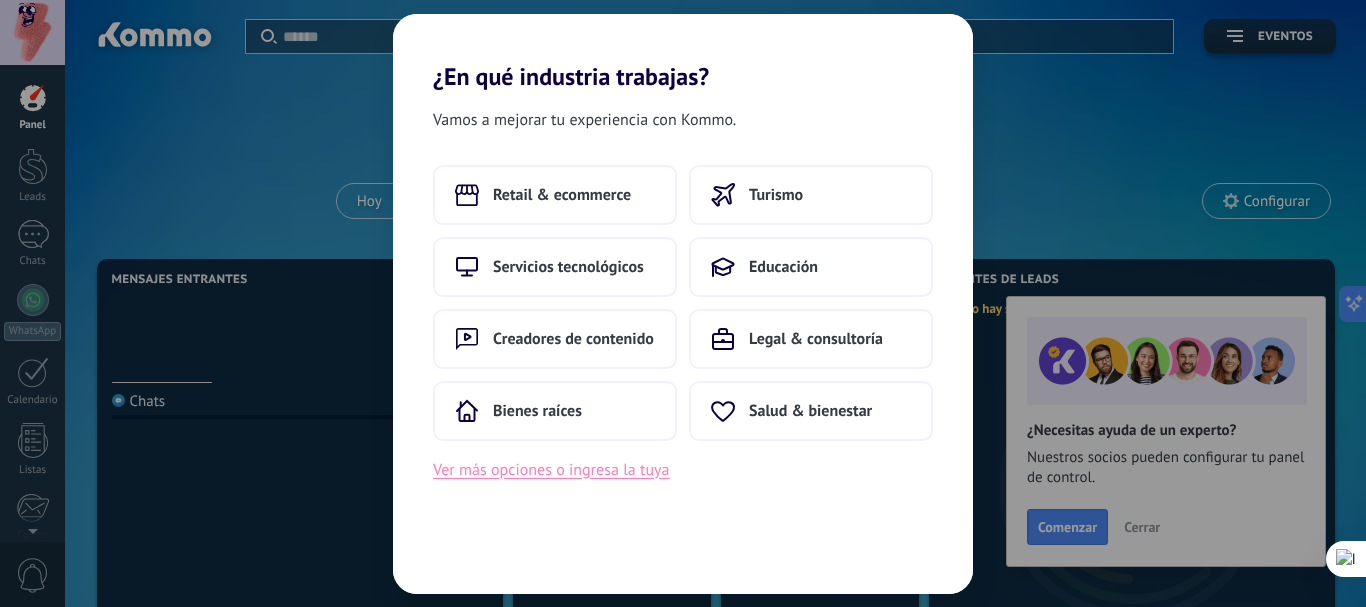 click on "Ver más opciones o ingresa la tuya" at bounding box center [551, 470] 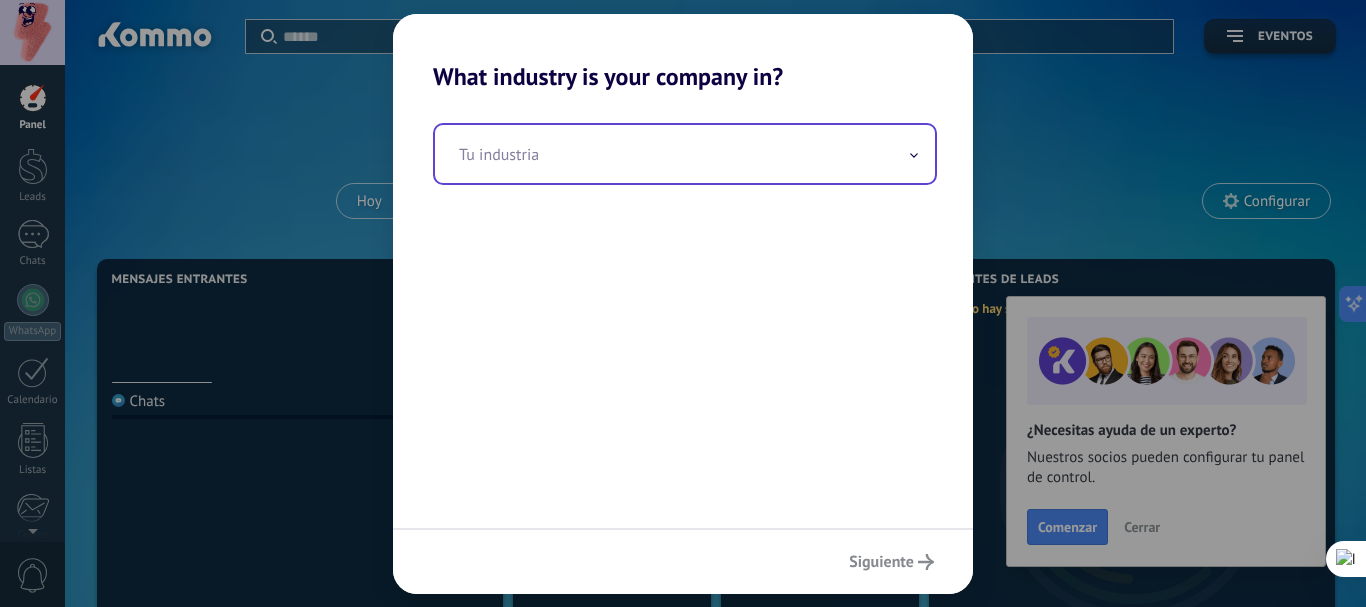 click at bounding box center [685, 154] 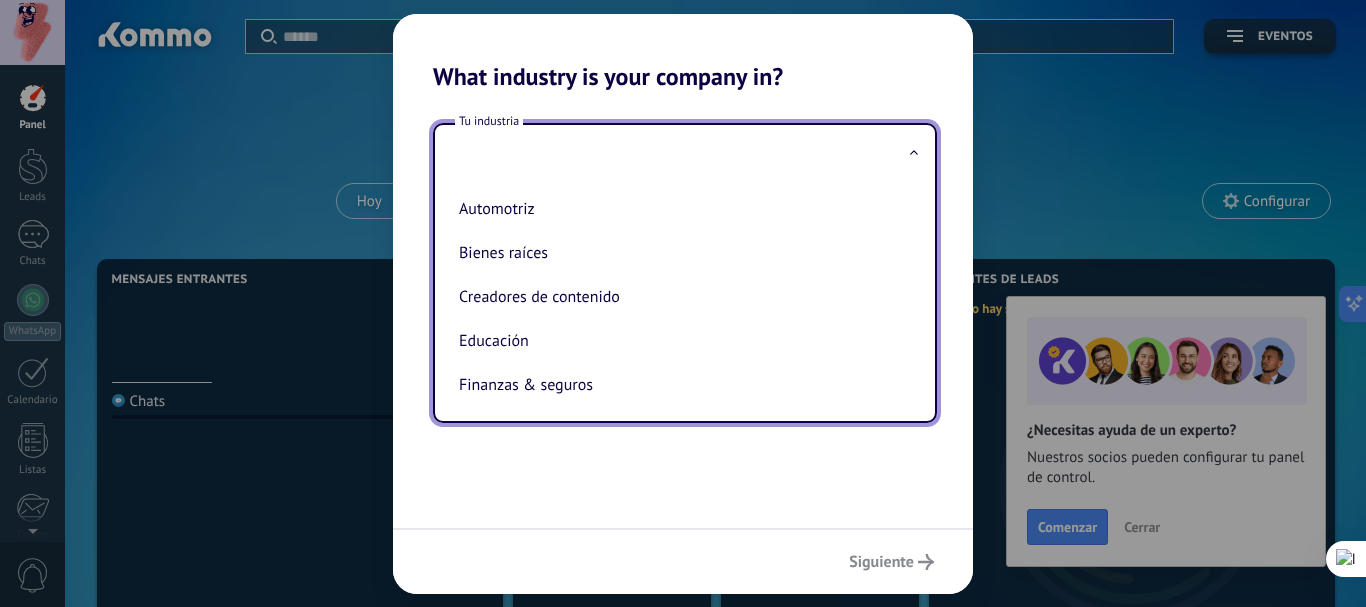 click on "Automotriz Bienes raíces Creadores de contenido Educación Finanzas & seguros Gobierno Legal & consultoría Manufactura Organizaciones sin fines de lucro Retail & ecommerce Salud & bienestar Servicio al cliente Servicios de alimentos Servicios tecnológicos Telecomunicaciones Transporte Turismo" at bounding box center (685, 302) 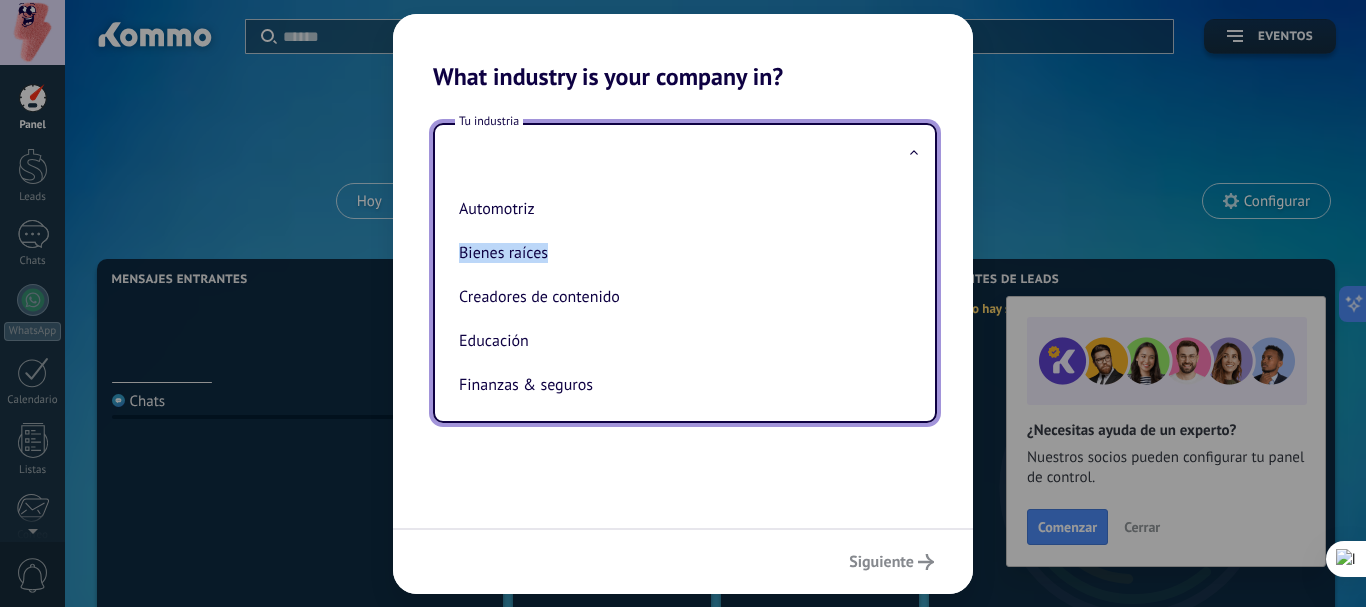 drag, startPoint x: 919, startPoint y: 224, endPoint x: 917, endPoint y: 240, distance: 16.124516 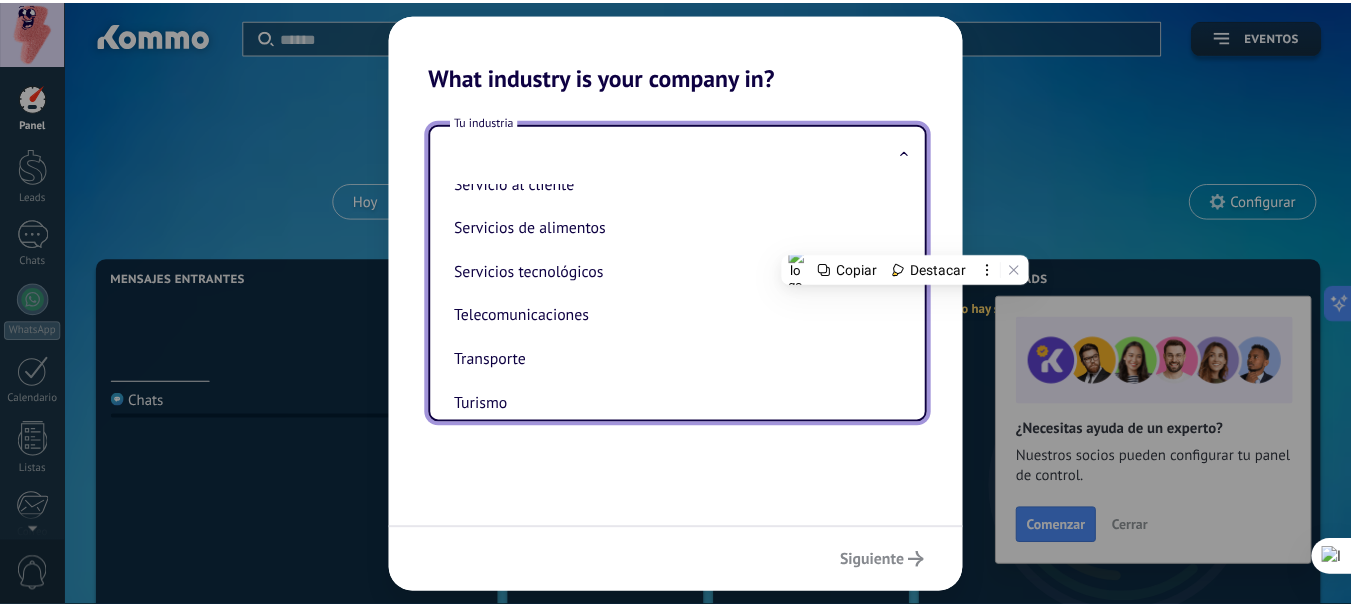 scroll, scrollTop: 530, scrollLeft: 0, axis: vertical 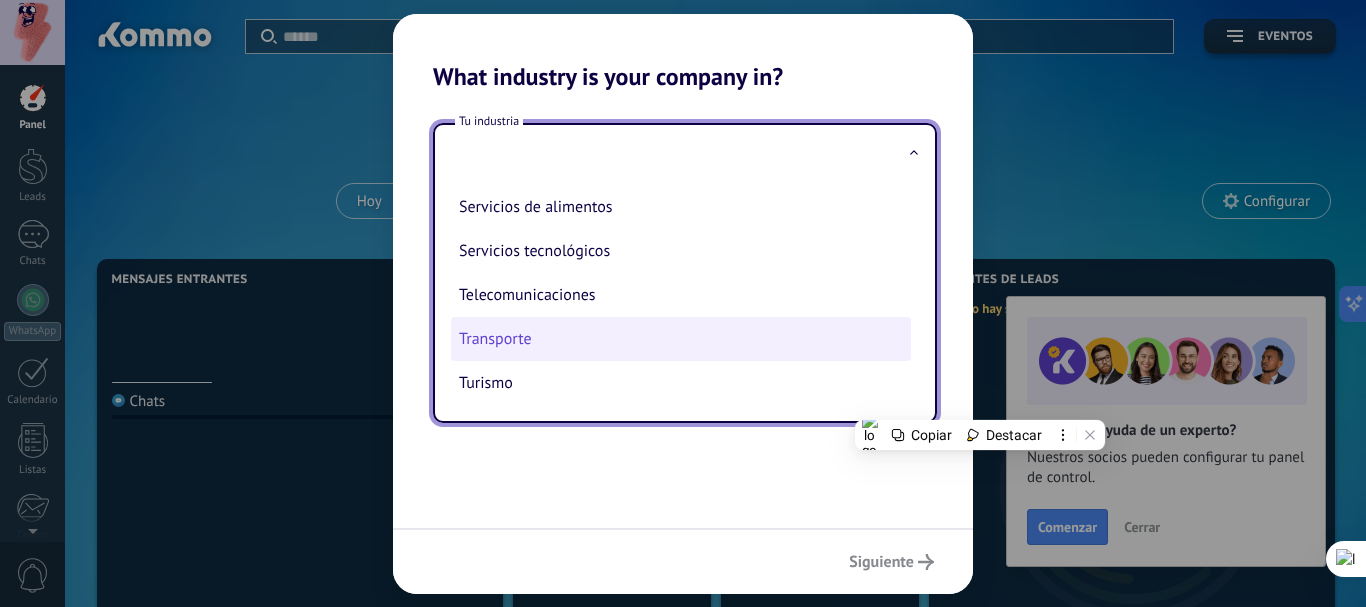click on "Transporte" at bounding box center (681, 339) 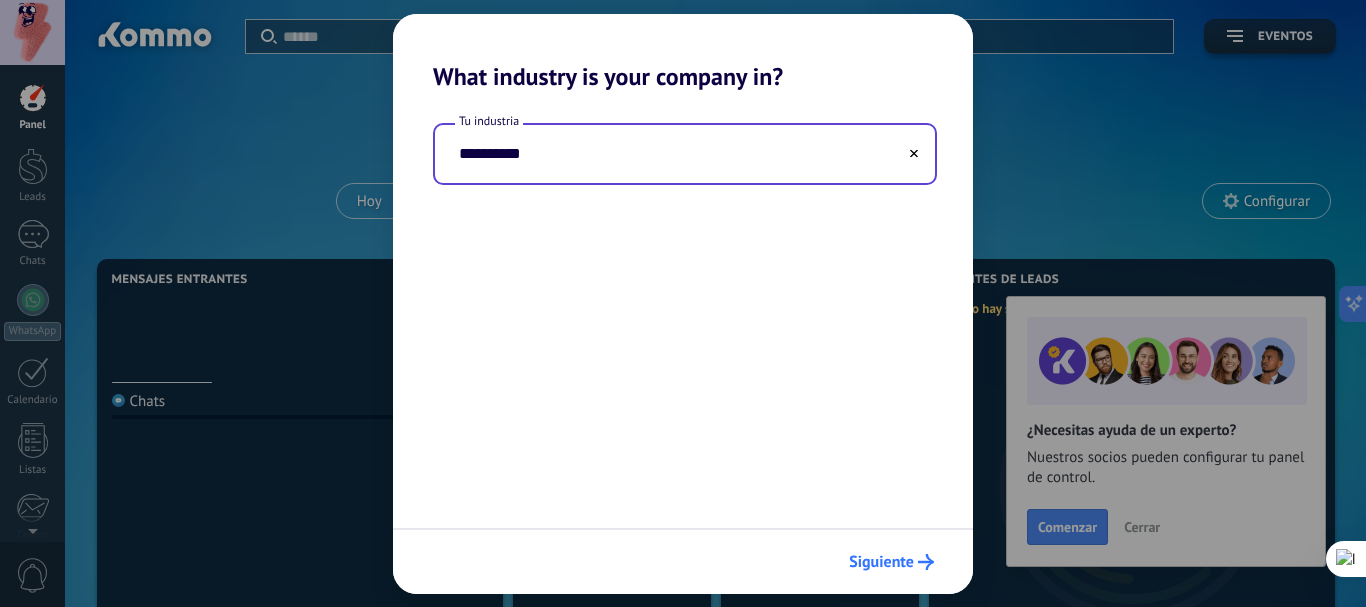 click on "Siguiente" at bounding box center [891, 562] 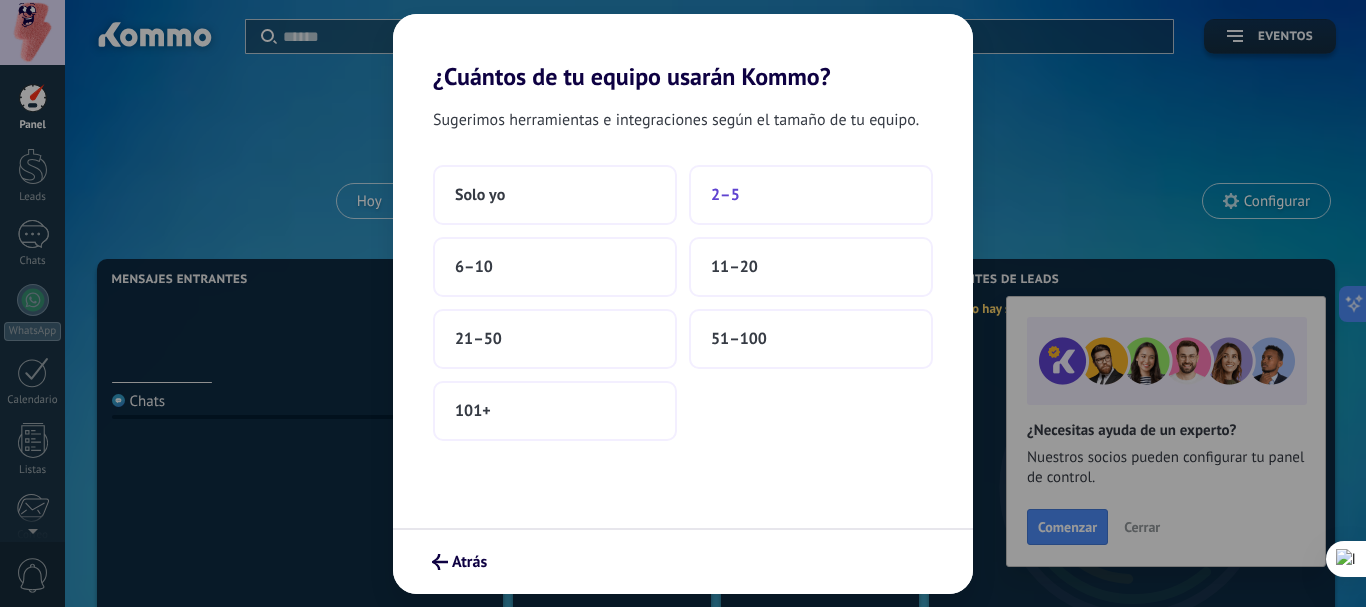 click on "2–5" at bounding box center (725, 195) 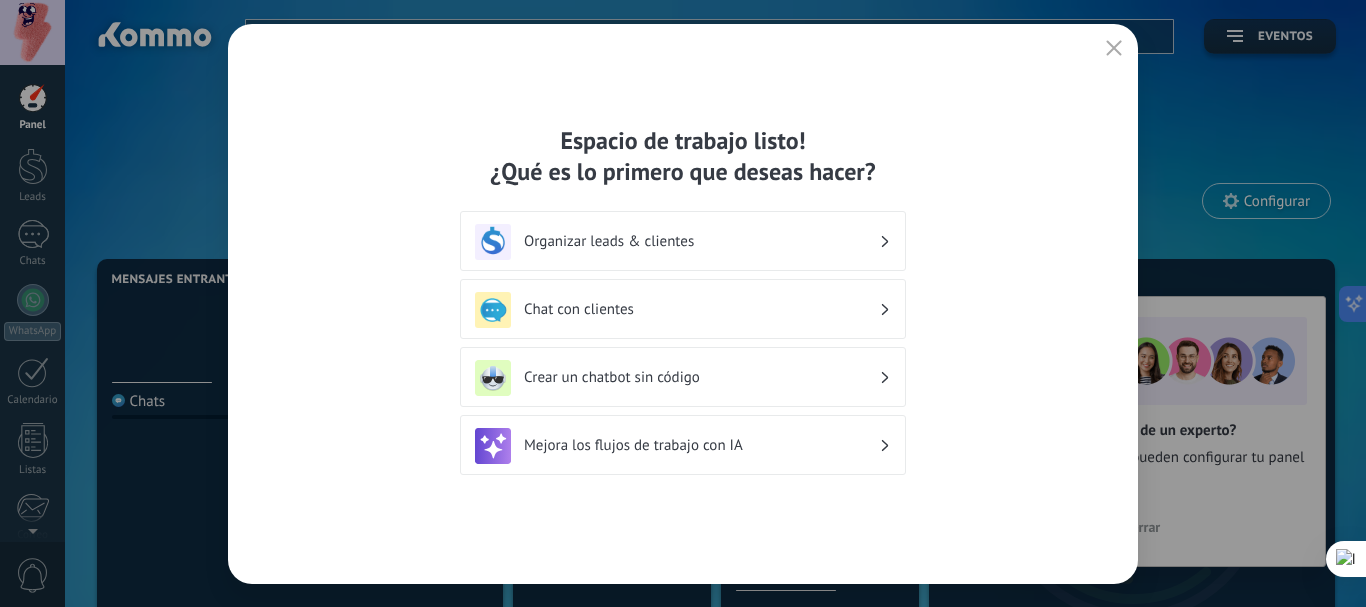 click on "Organizar leads & clientes" at bounding box center (701, 241) 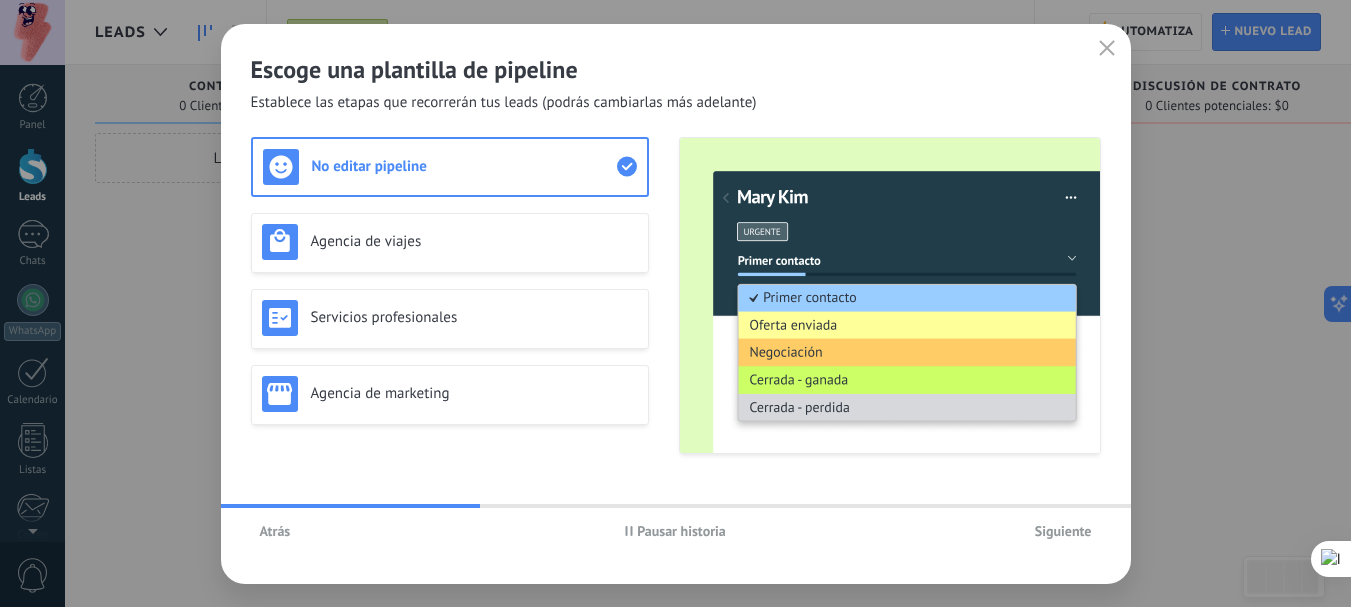 click on "Atrás" at bounding box center (275, 531) 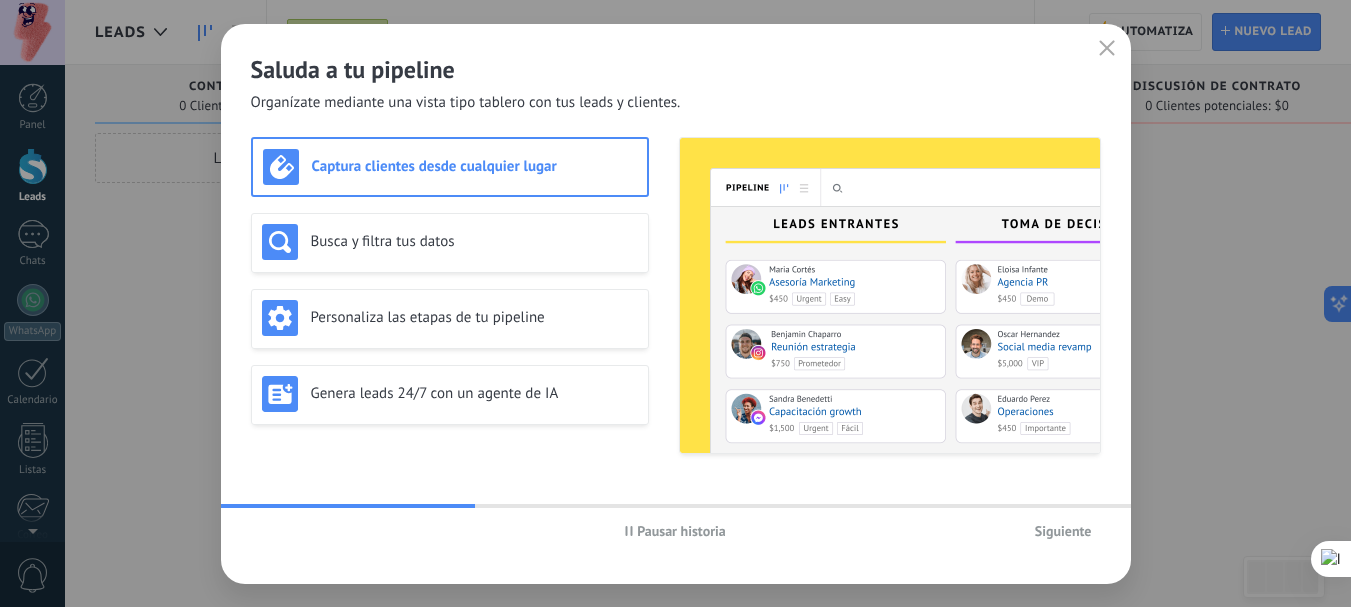 click 